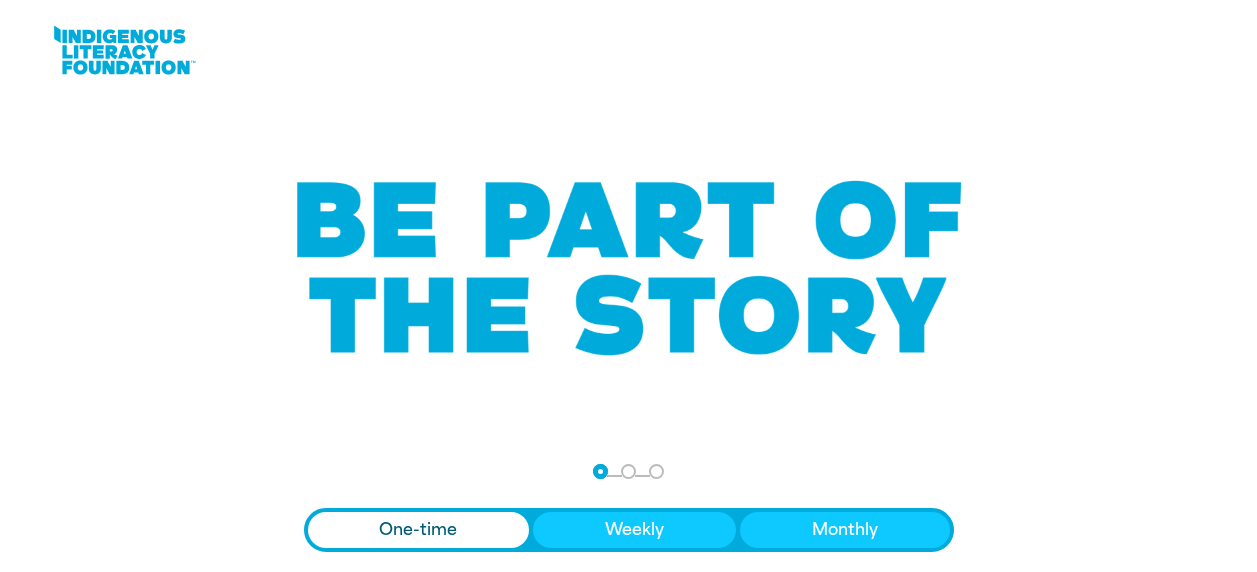 scroll, scrollTop: 0, scrollLeft: 0, axis: both 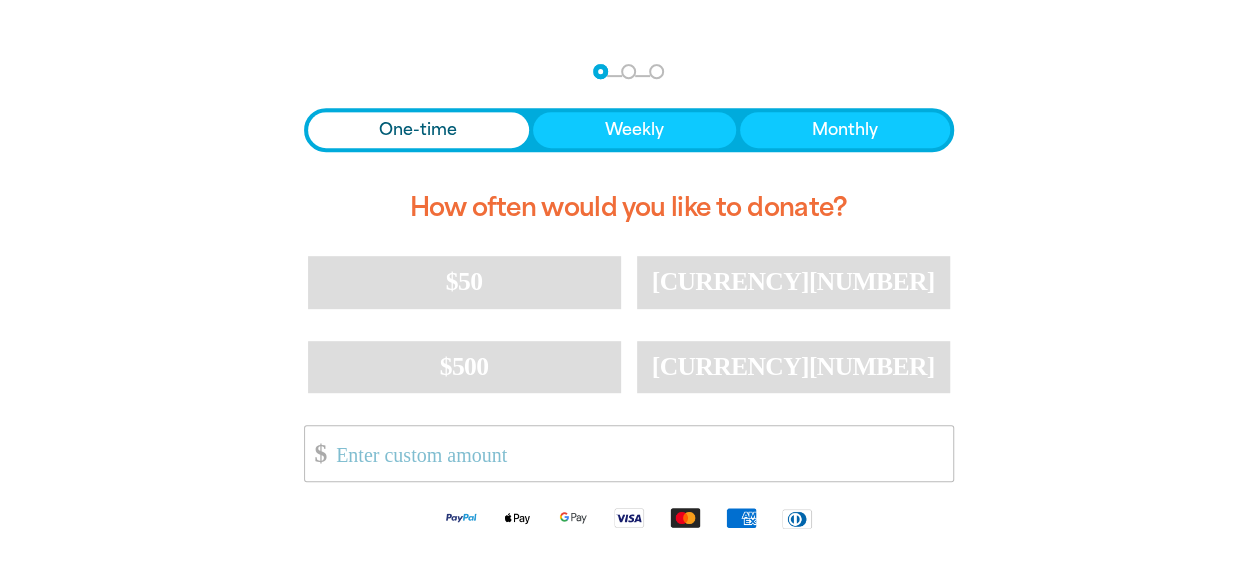 click on "One-time" at bounding box center (418, 130) 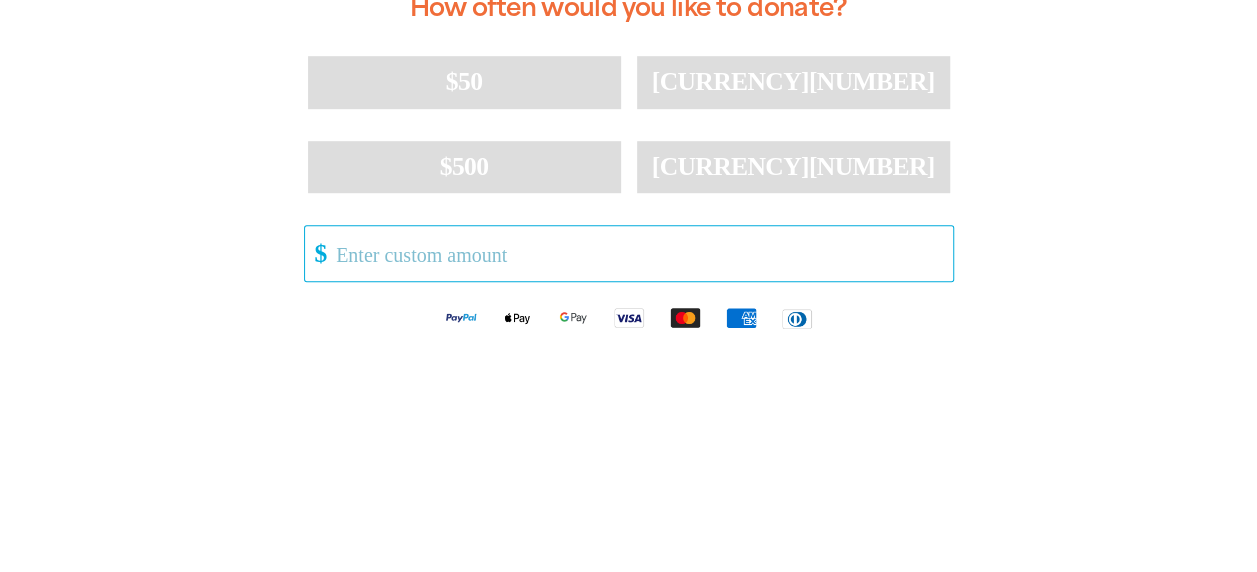 click on "Other Amount" at bounding box center [637, 253] 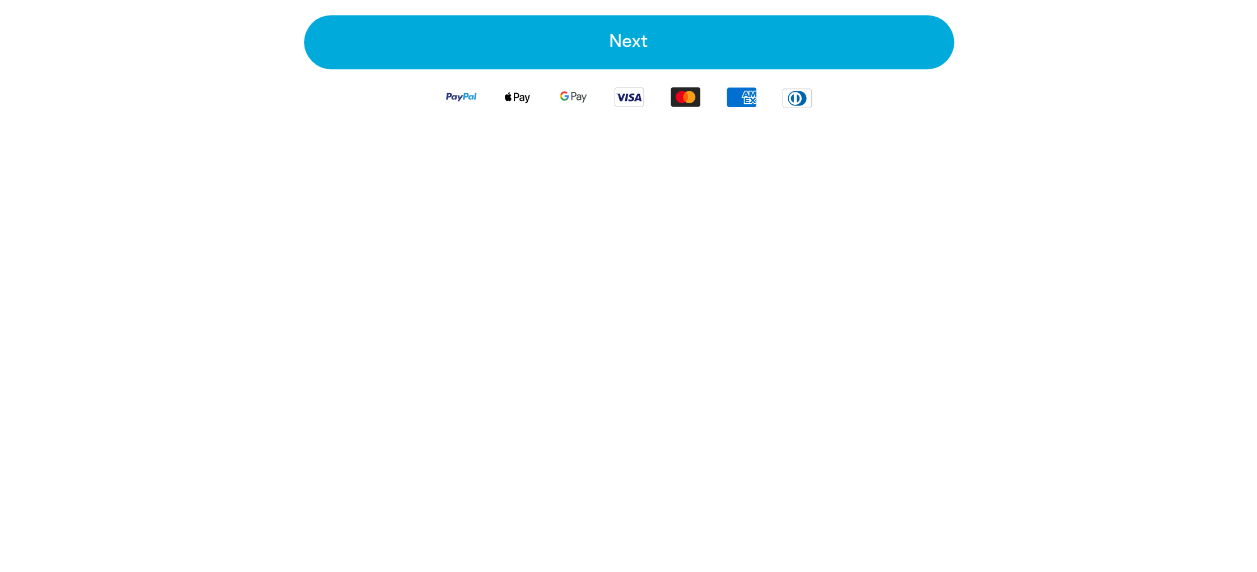 scroll, scrollTop: 1000, scrollLeft: 0, axis: vertical 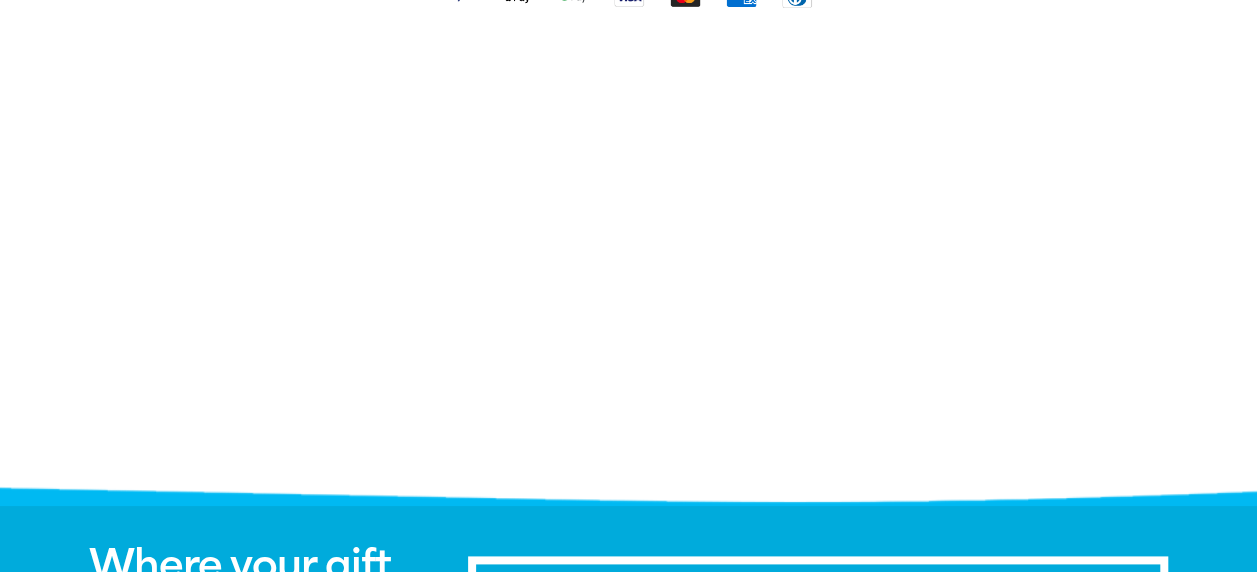 type on "[NUMBER]" 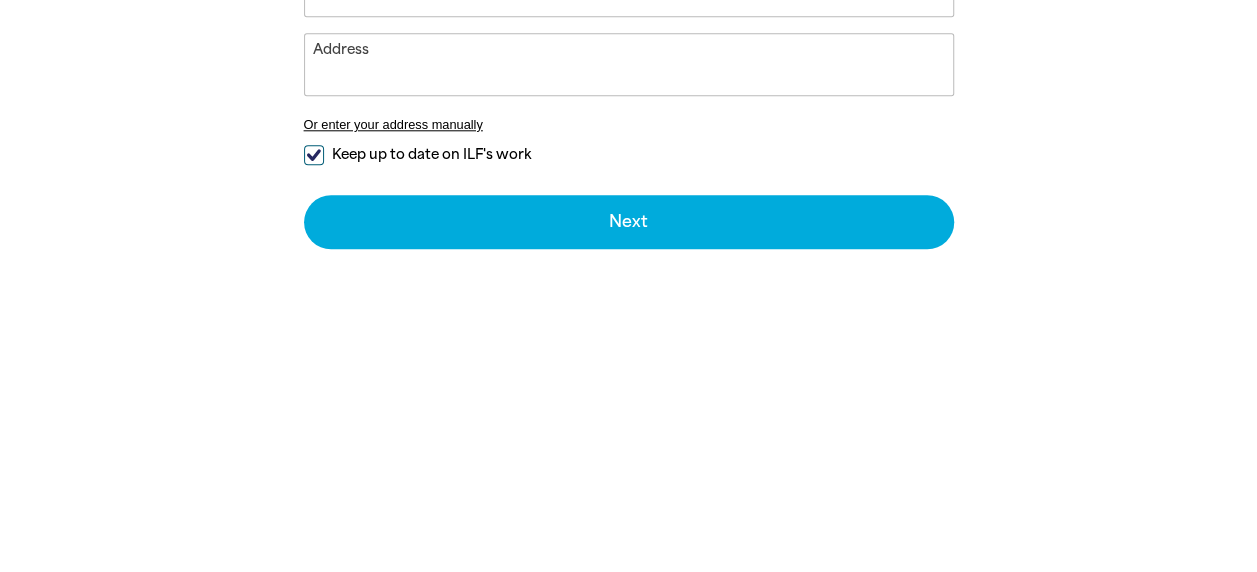 scroll, scrollTop: 418, scrollLeft: 0, axis: vertical 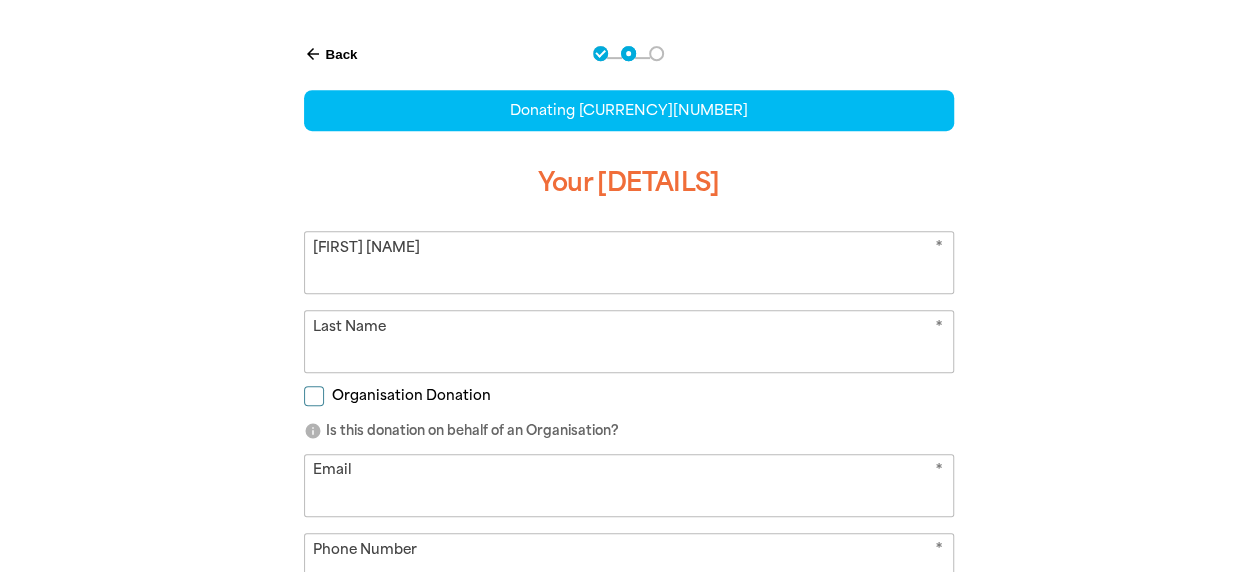 select on "AU" 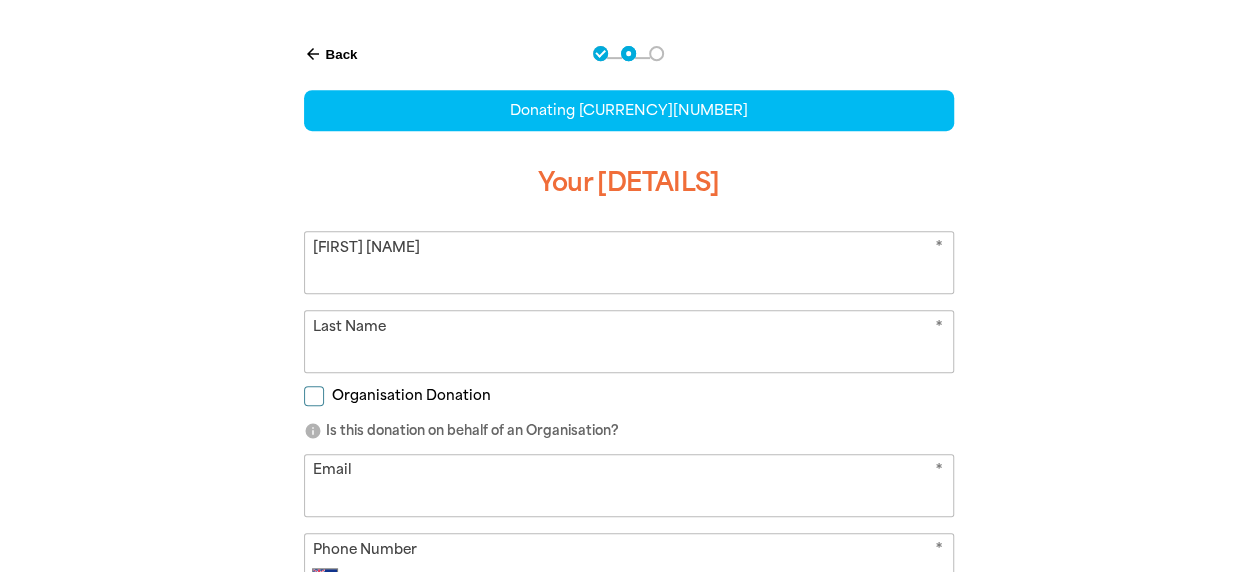 click on "[FIRST] [NAME]" at bounding box center [629, 262] 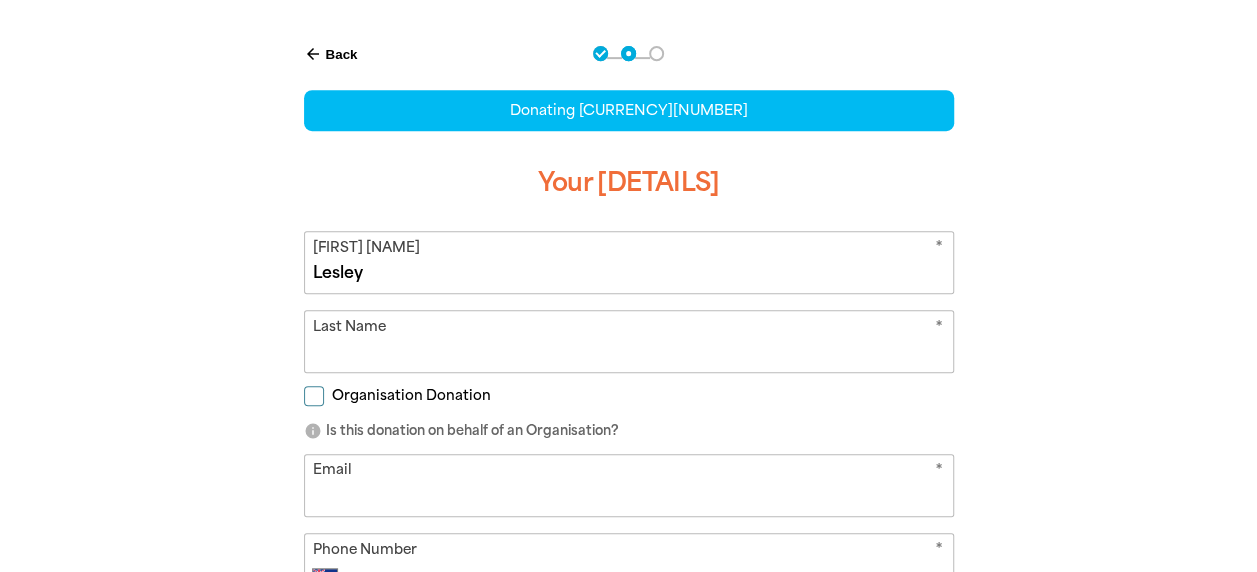type on "Lesley" 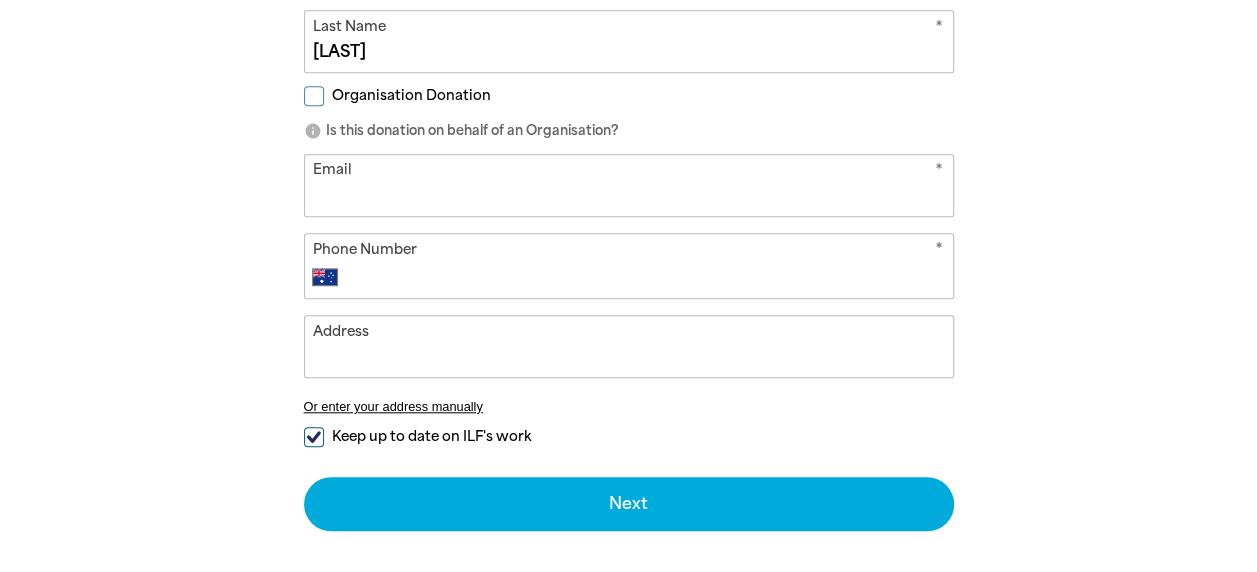 scroll, scrollTop: 818, scrollLeft: 0, axis: vertical 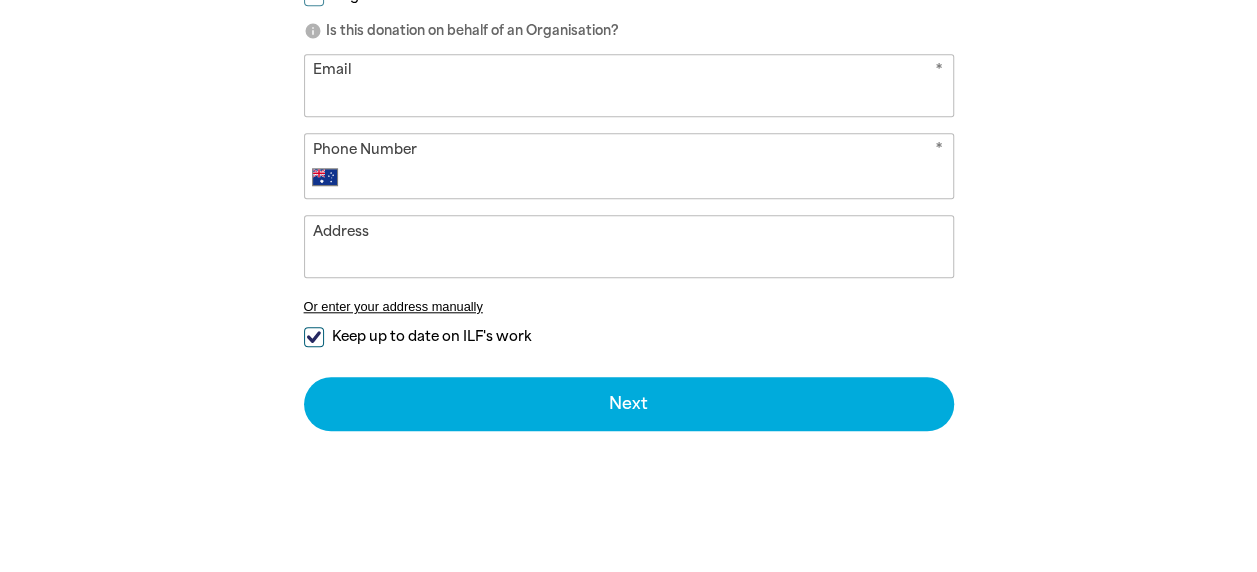 type on "[LAST]" 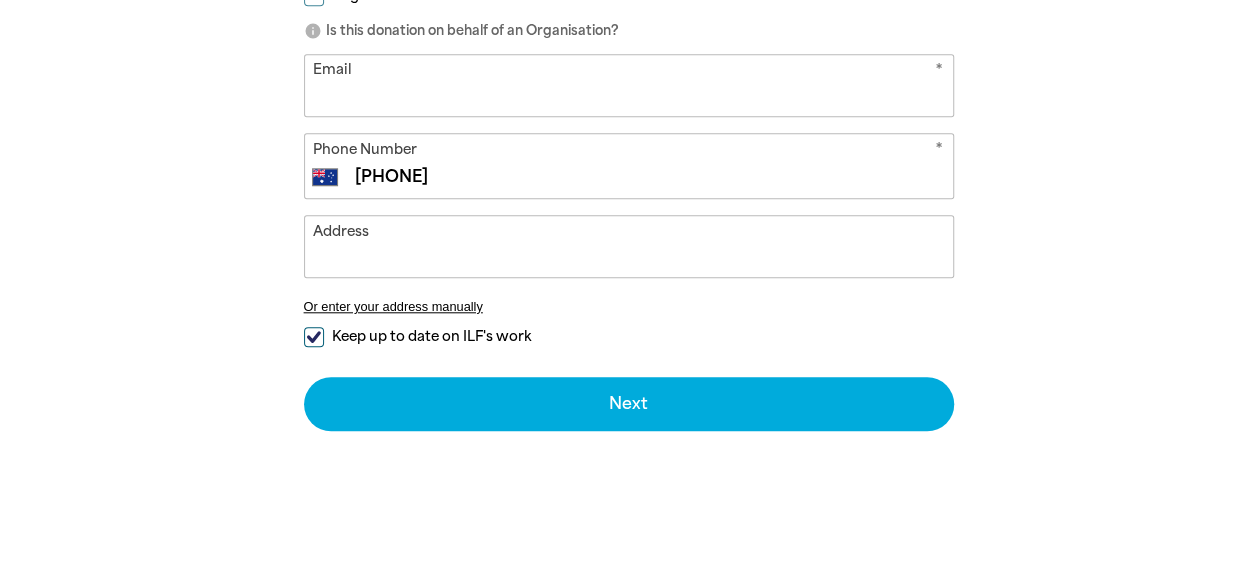 type on "[PHONE]" 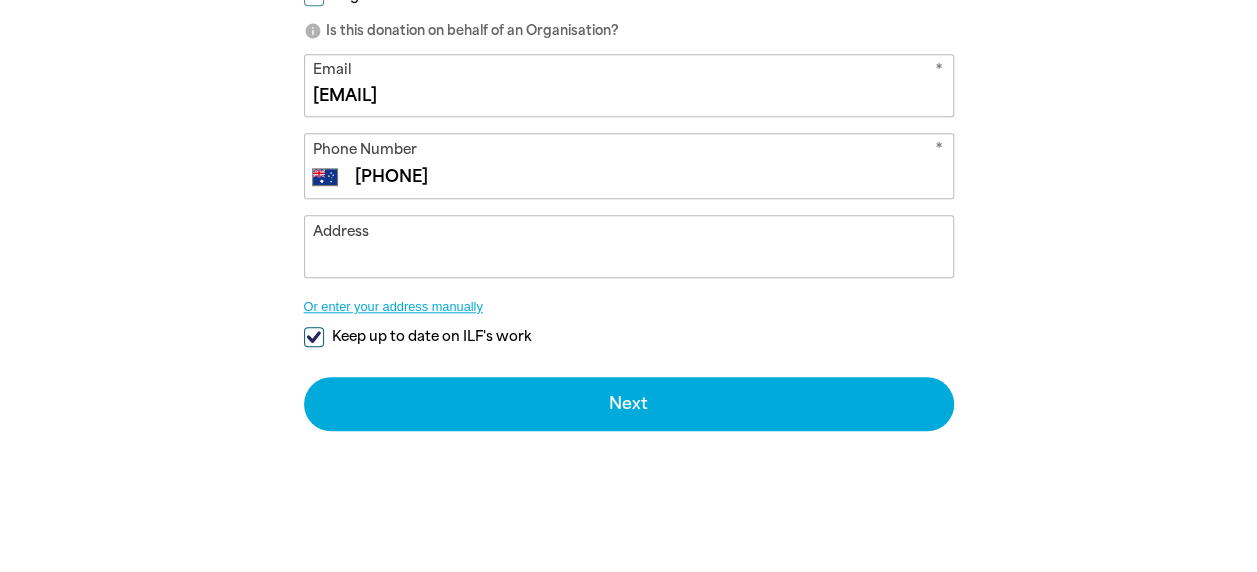 scroll, scrollTop: 1118, scrollLeft: 0, axis: vertical 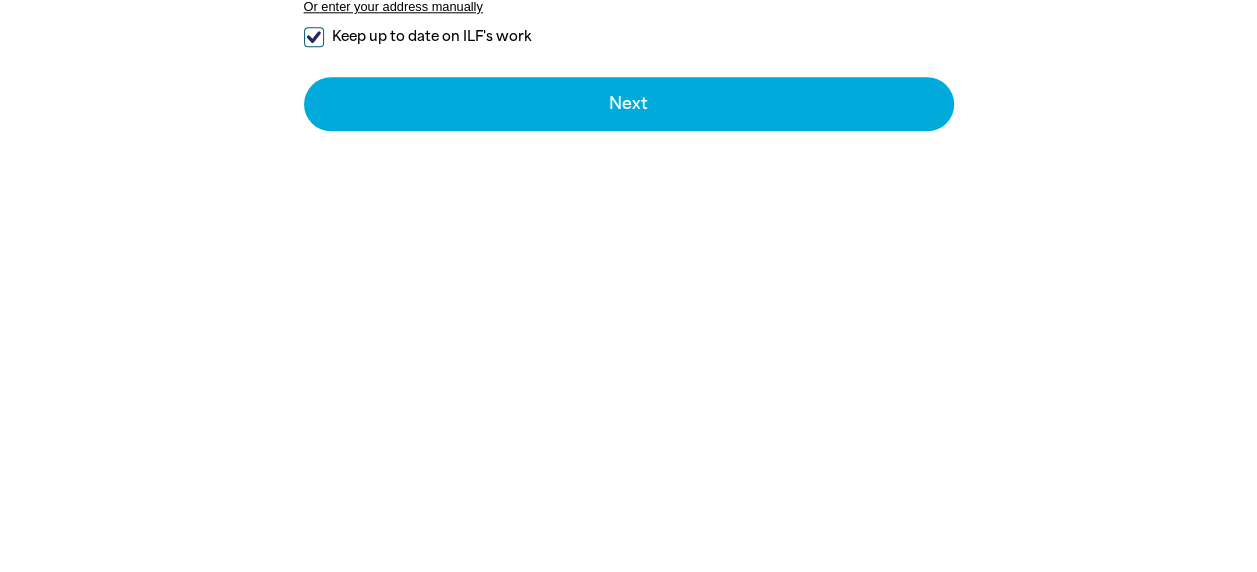 type on "[EMAIL]" 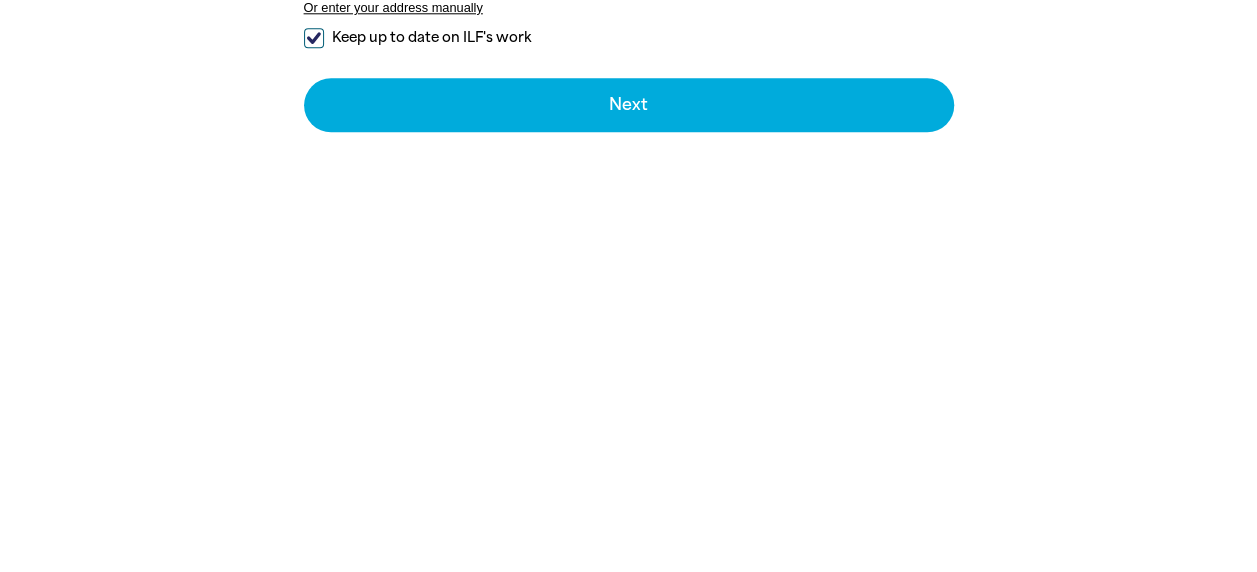 click on "Address" at bounding box center (629, -54) 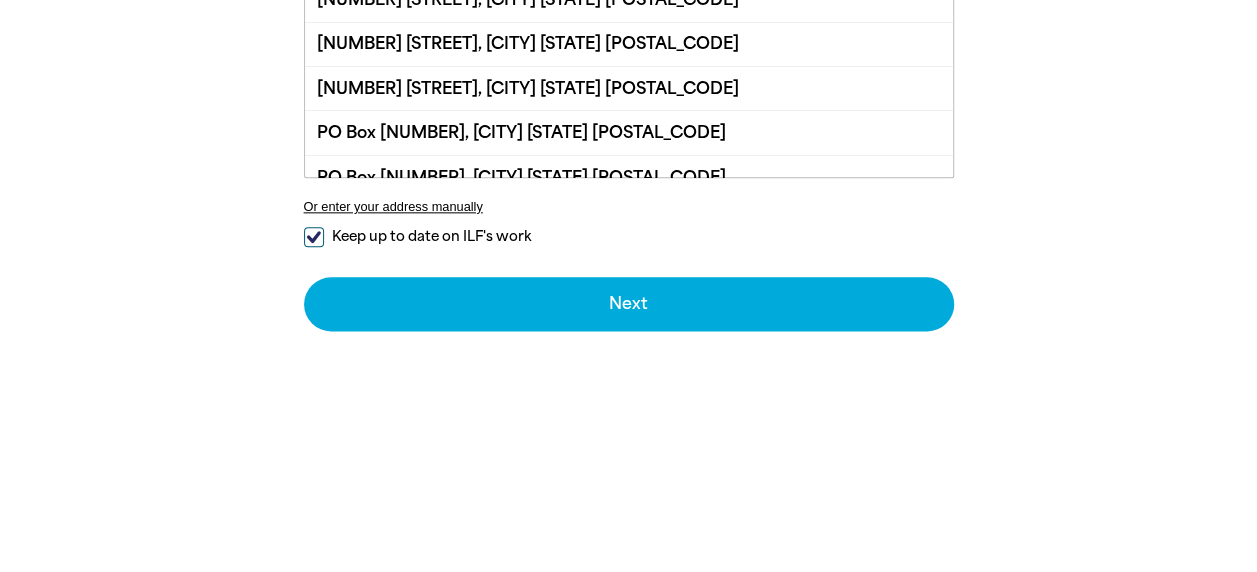 type on "6" 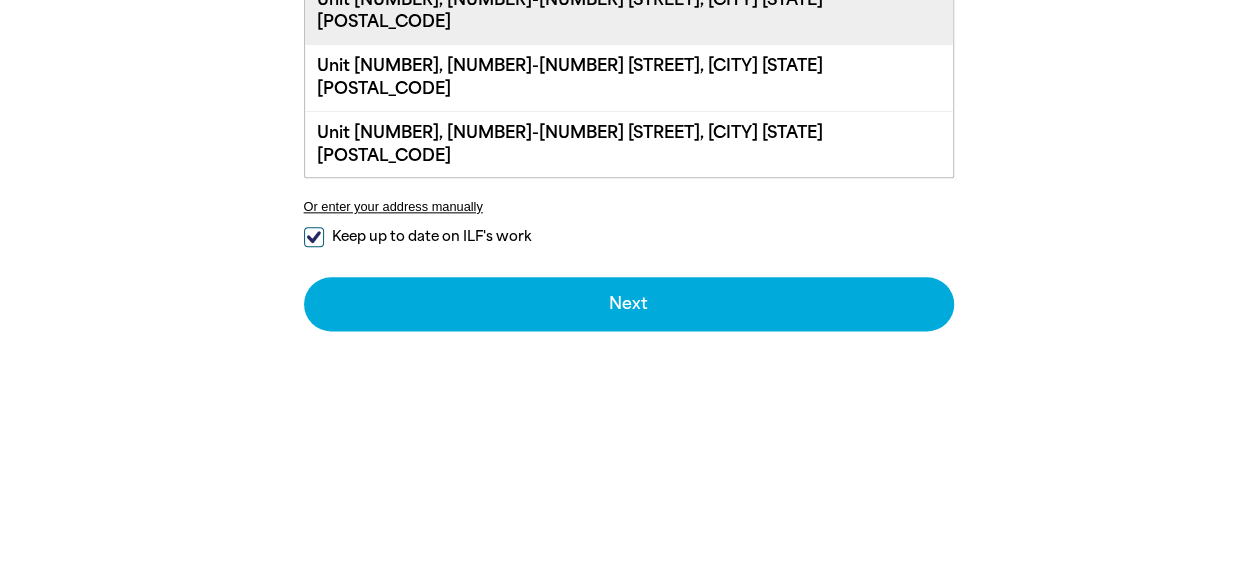 click on "Unit [NUMBER], [NUMBER]-[NUMBER] [STREET], [CITY] [STATE] [POSTAL_CODE]" at bounding box center (629, 11) 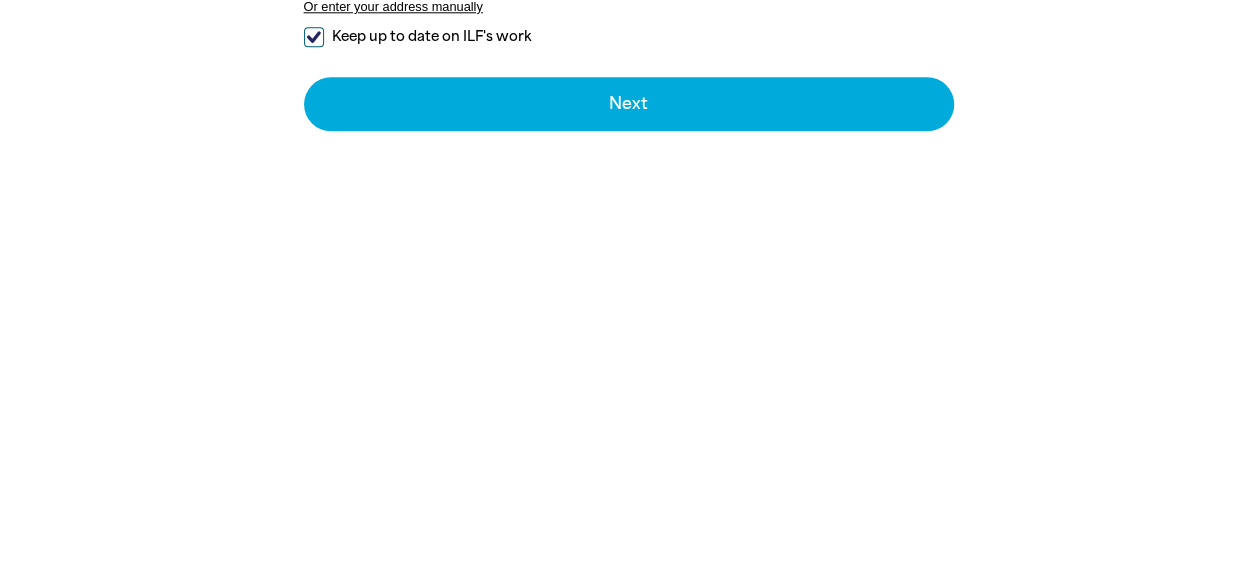 click on "Unit [NUMBER], [NUMBER]-[NUMBER] [STREET], [CITY] [STATE] [POSTAL_CODE]" at bounding box center [629, -54] 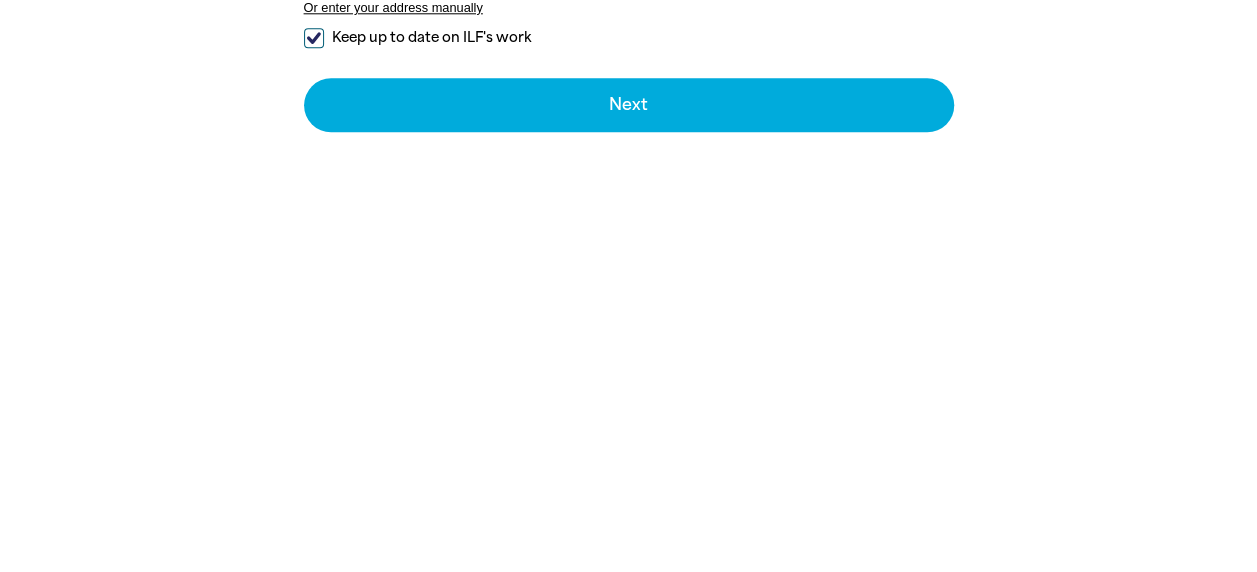 click on "Unit [NUMBER], [NAME] [NUMBER]-[NUMBER] [STREET], [CITY] [STATE] [POSTAL_CODE]" at bounding box center [629, -54] 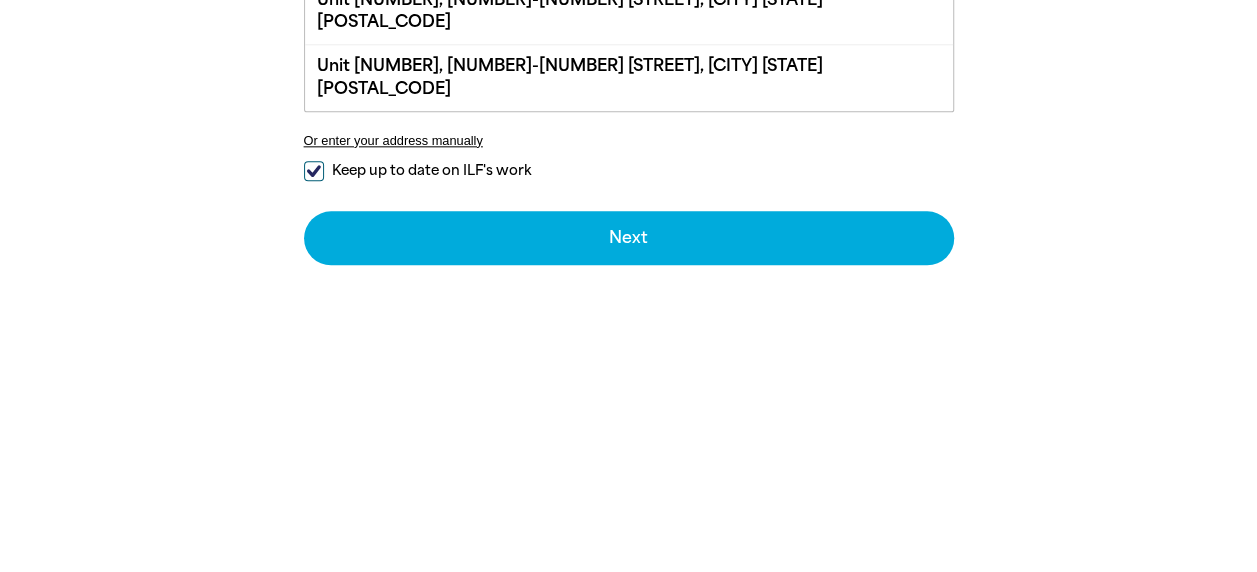 scroll, scrollTop: 0, scrollLeft: 12, axis: horizontal 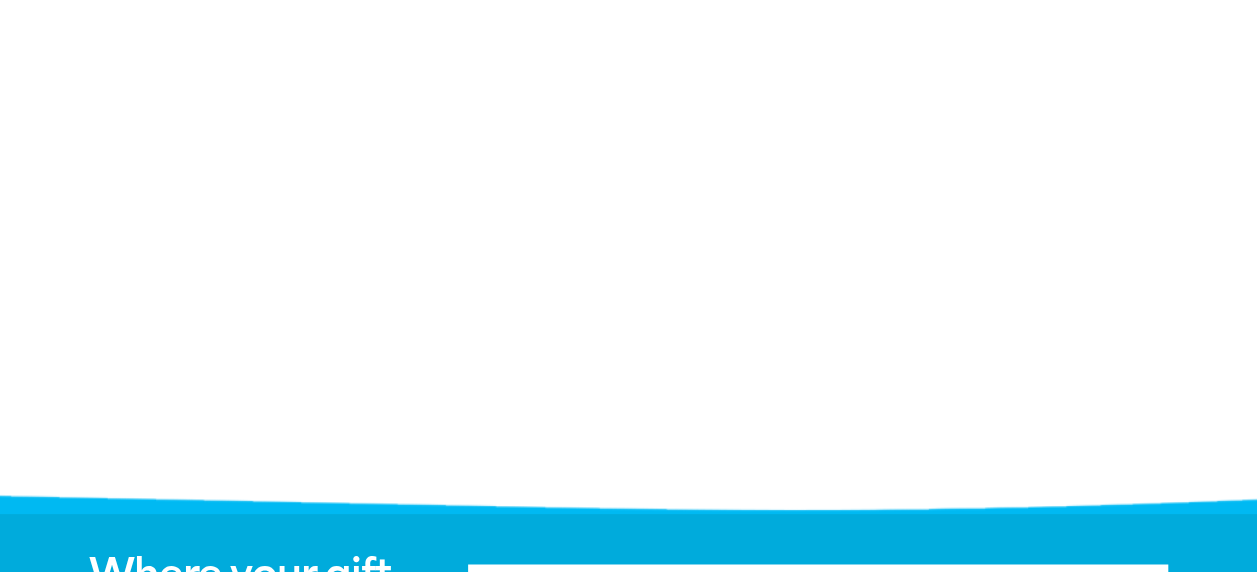 click on "Address Unit [NUMBER], [NAME] [NUMBER]-[NUMBER] [STREET], [CITY] [STATE] [POSTAL_CODE]" at bounding box center [629, -253] 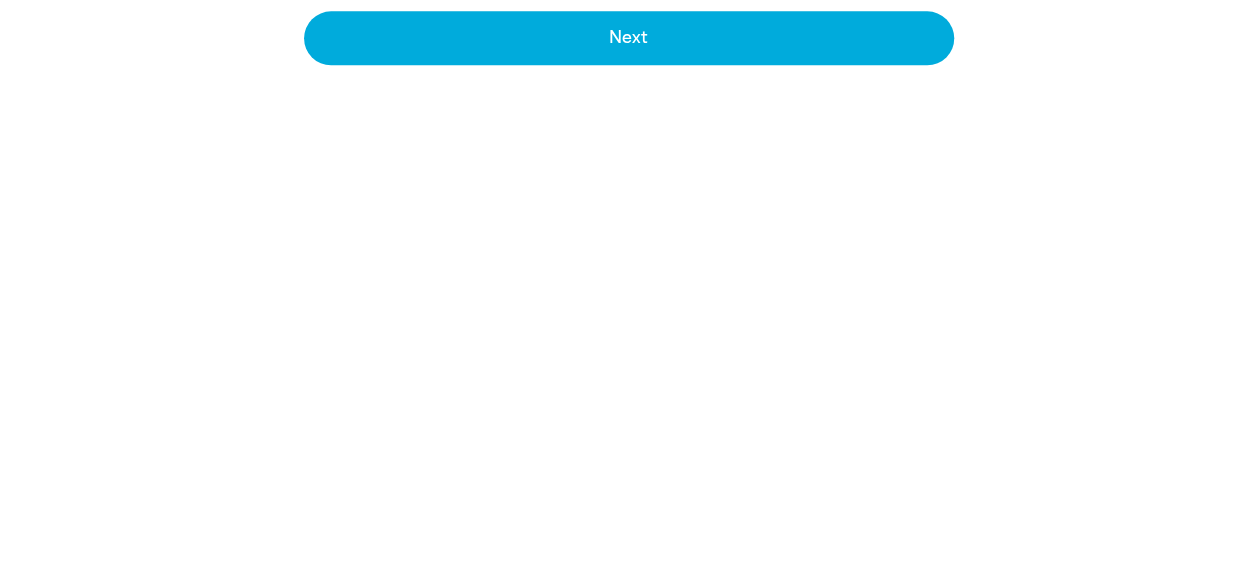 scroll, scrollTop: 0, scrollLeft: 670, axis: horizontal 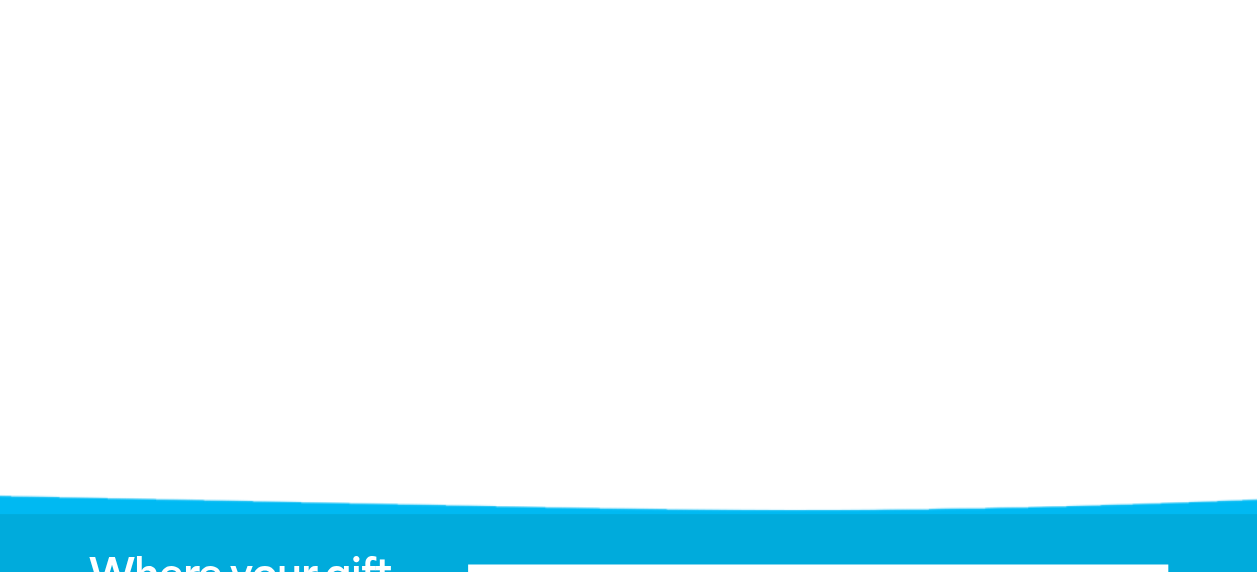 click on "Unit [NUMBER], [NUMBER]-[NUMBER] [STREET], [CITY] [STATE] [POSTAL_CODE]" at bounding box center [629, -254] 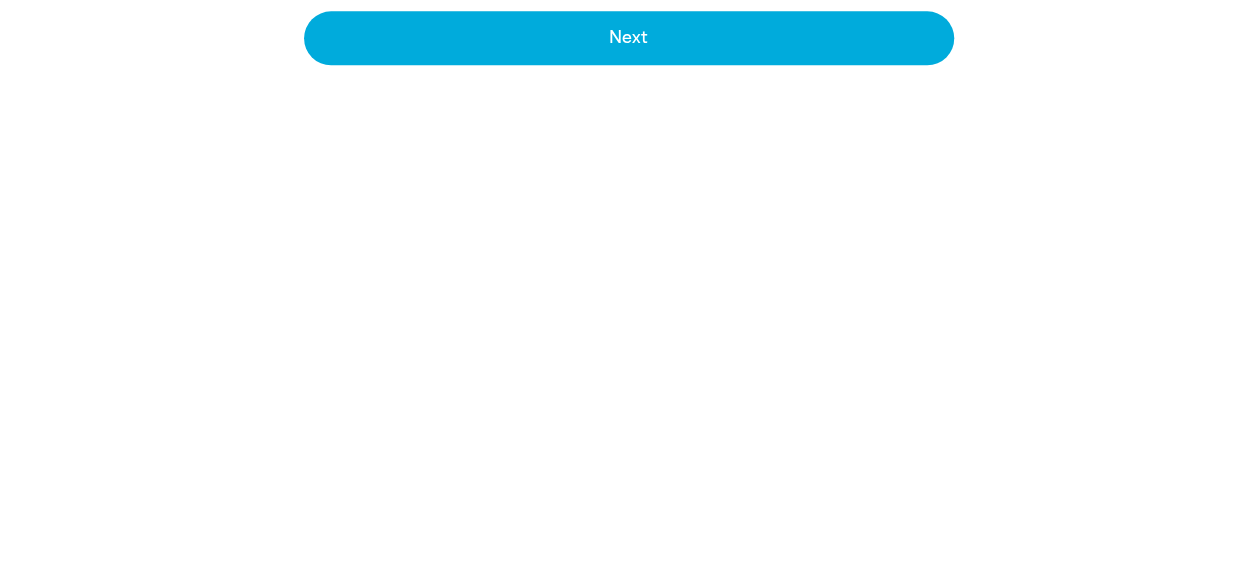 click on "Unit [NUMBER], [NUMBER]-[NUMBER] [STREET], [CITY] [STATE] [POSTAL_CODE]" at bounding box center (629, -254) 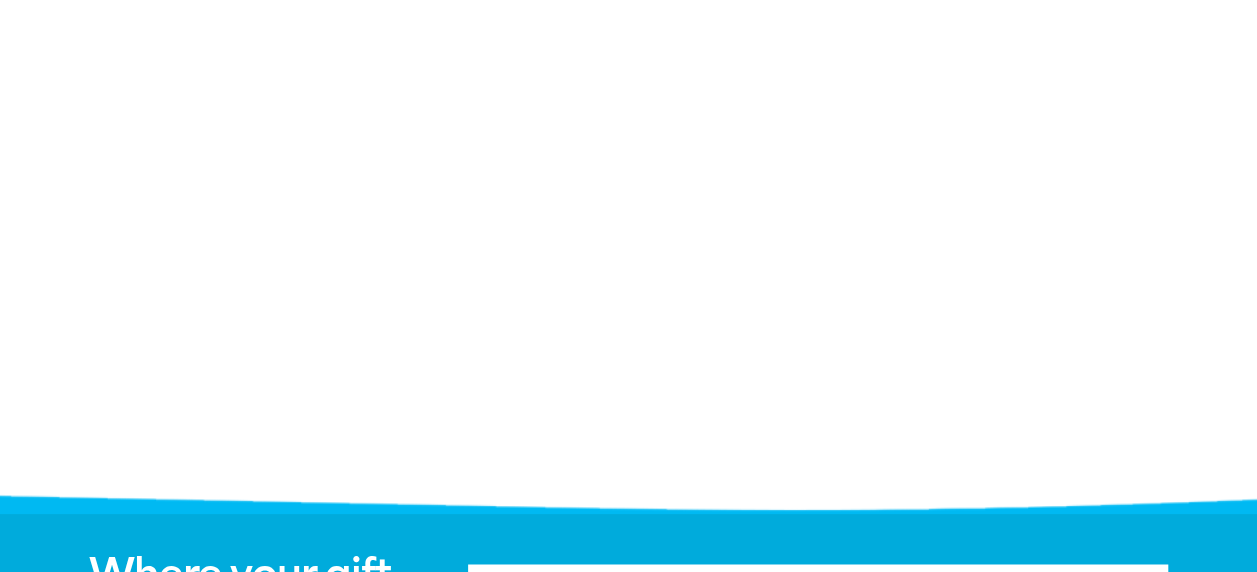 click on "Donating $[NUMBER] [CURRENCY] Your [DETAILS] * [FIRST] [NAME] [LAST] [NAME] Organisation [DONATION] [ORGANISATION]? * [EMAIL] * [PHONE] [COUNTRY]" at bounding box center (629, -190) 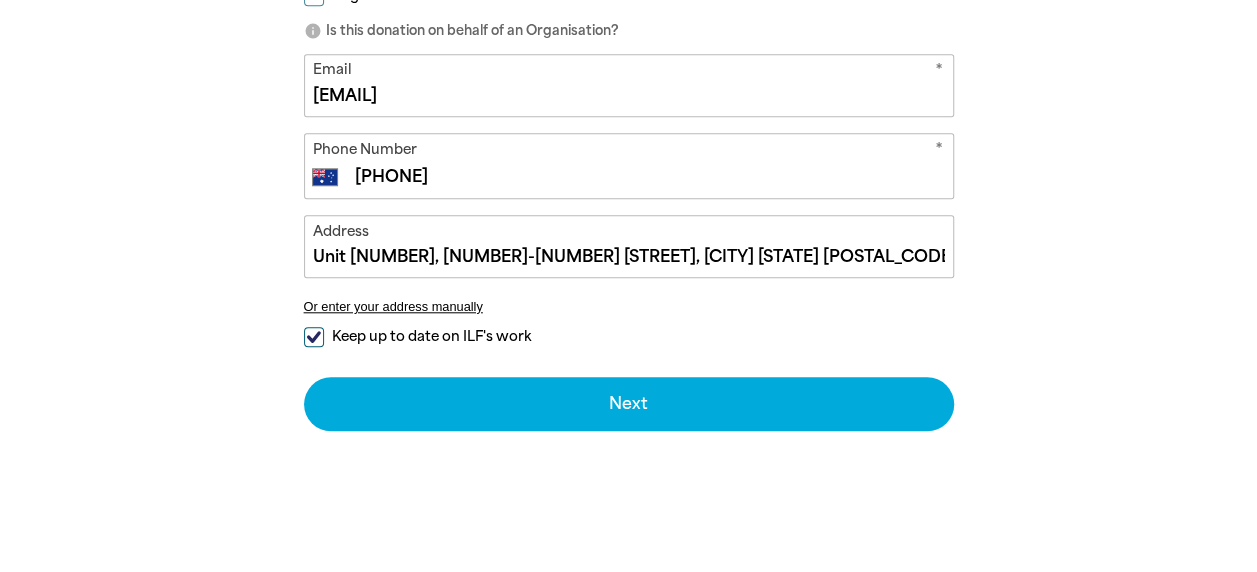 scroll, scrollTop: 1218, scrollLeft: 0, axis: vertical 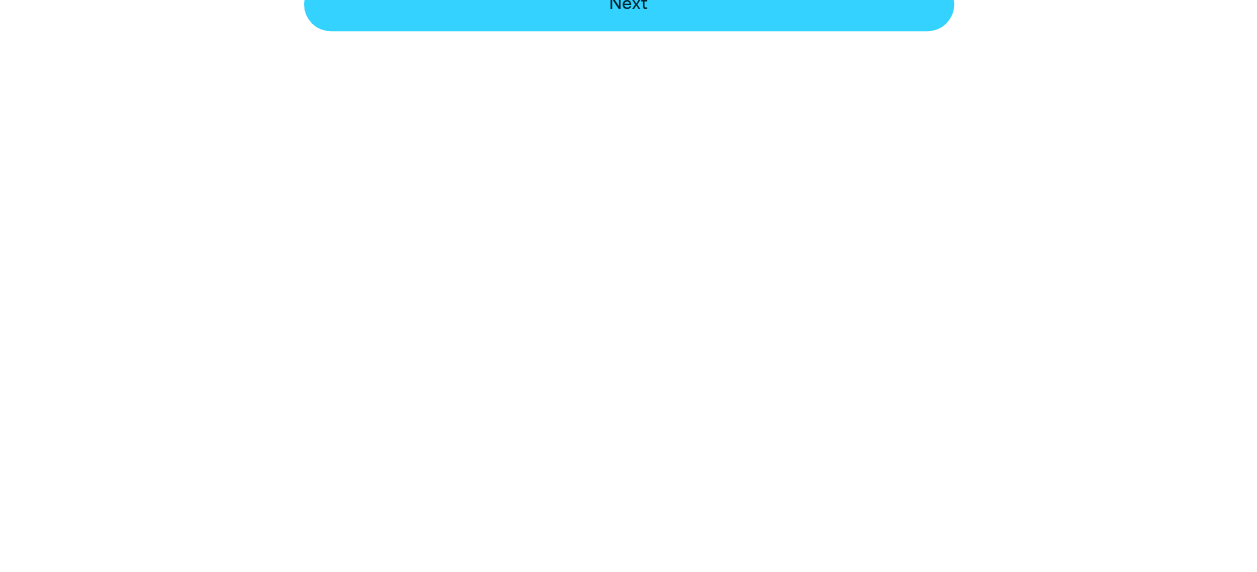 click on "Next   chevron_right" at bounding box center (629, 4) 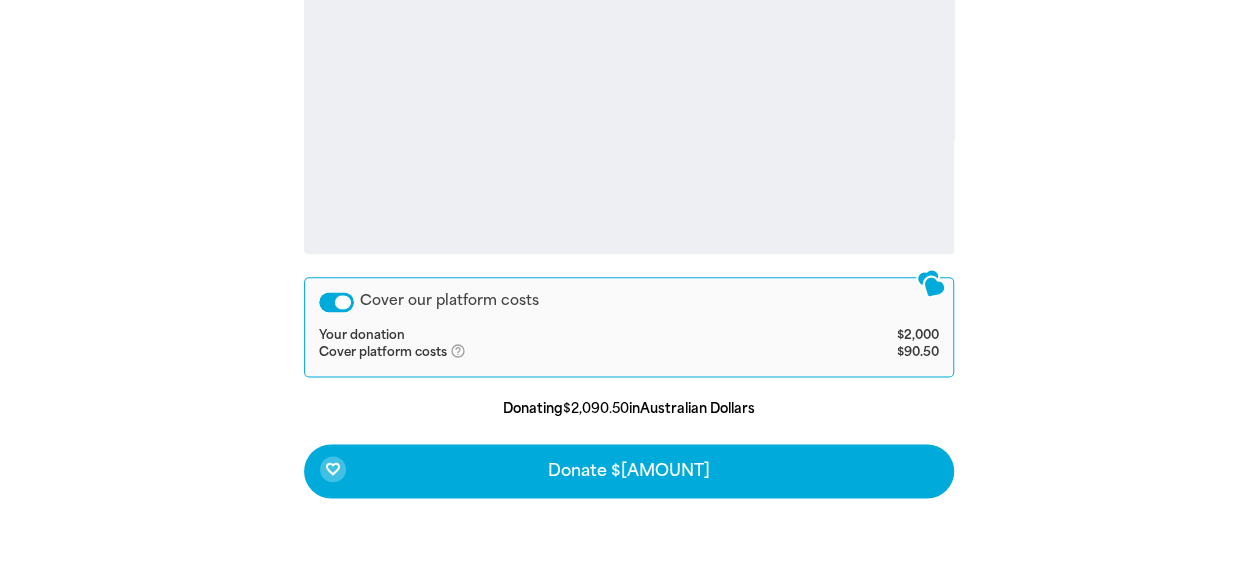 scroll, scrollTop: 1330, scrollLeft: 0, axis: vertical 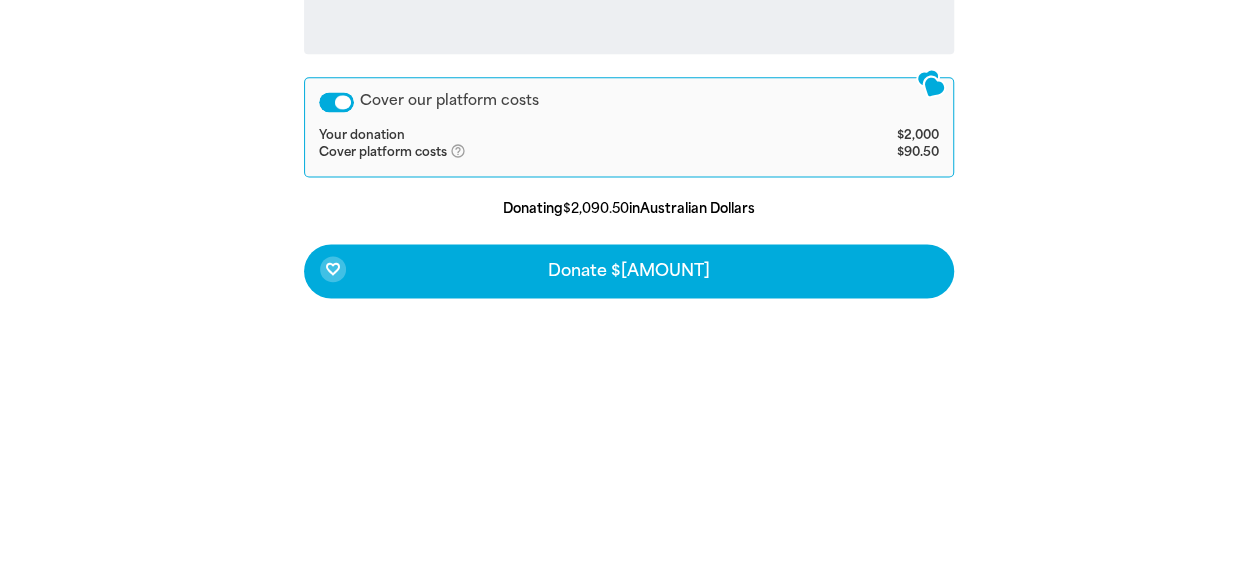 click on "help_outlined" at bounding box center (466, 151) 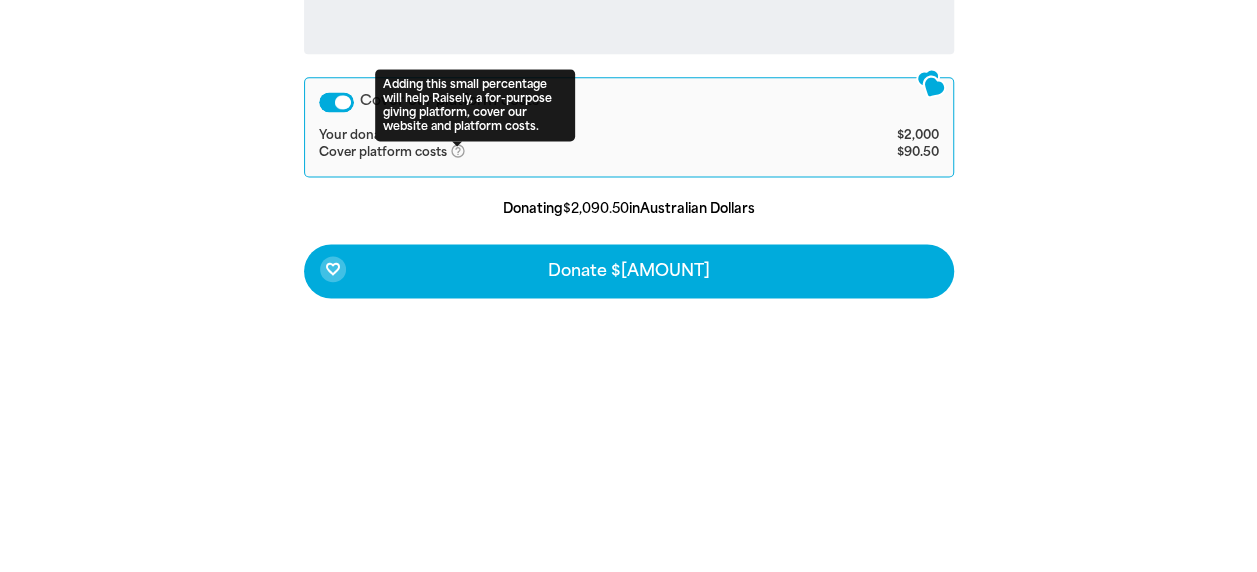 click on "Cover platform costs   help_outlined Adding this small percentage will help Raisely, a for-purpose giving platform, cover our website and platform costs." at bounding box center (561, 152) 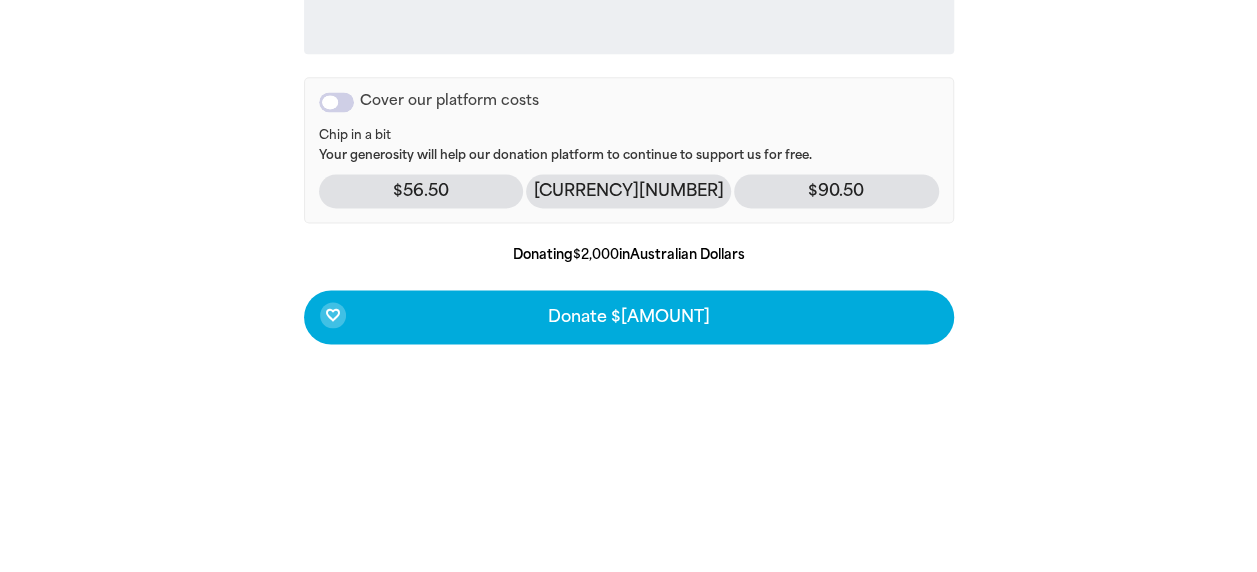 click on "$90.50" at bounding box center (836, 191) 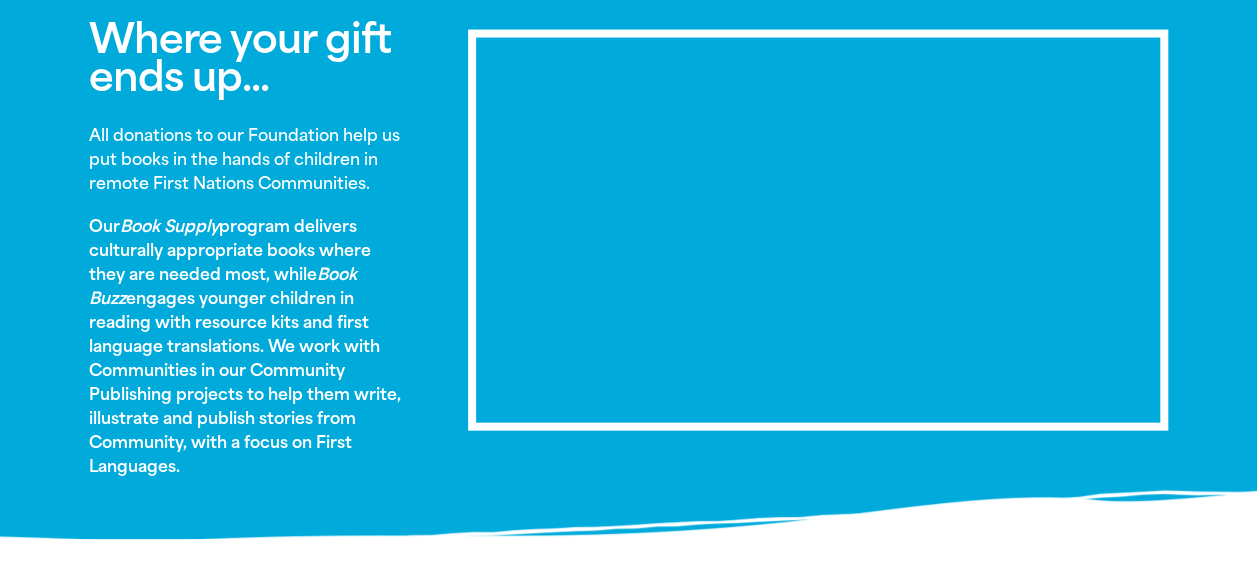 scroll, scrollTop: 1730, scrollLeft: 0, axis: vertical 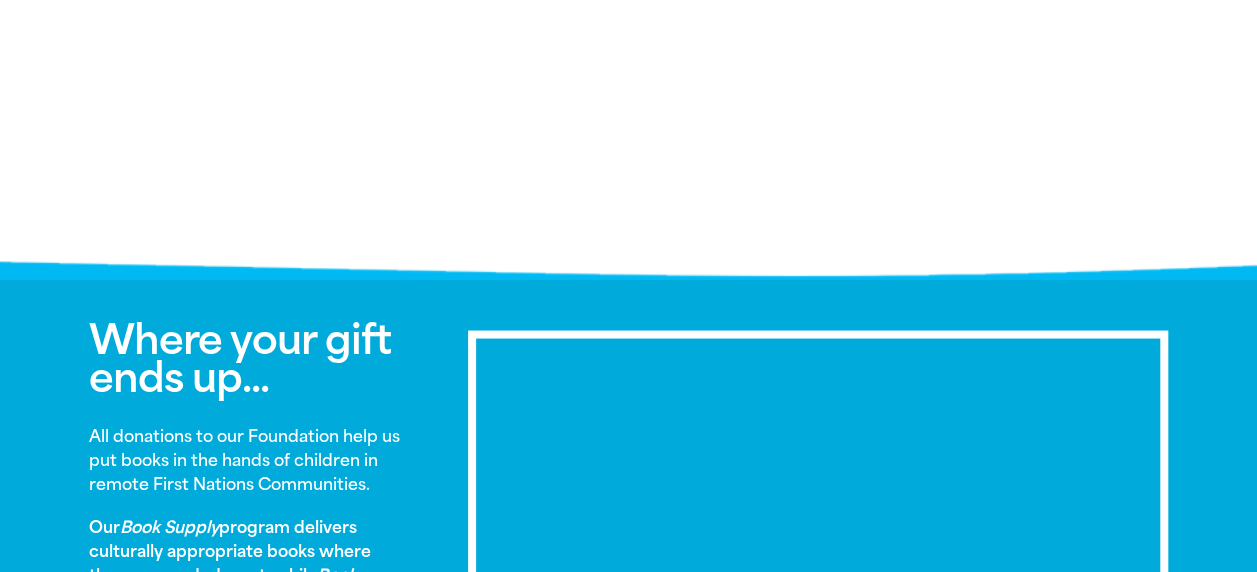 click on "Donate $[AMOUNT]" at bounding box center (629, -83) 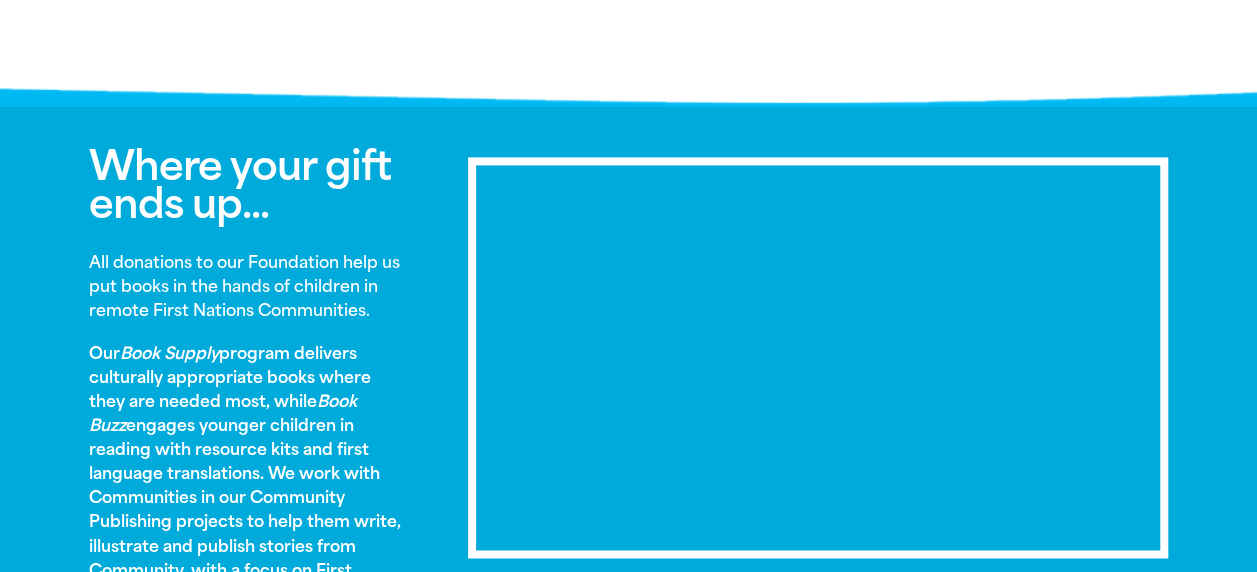 scroll, scrollTop: 1438, scrollLeft: 0, axis: vertical 